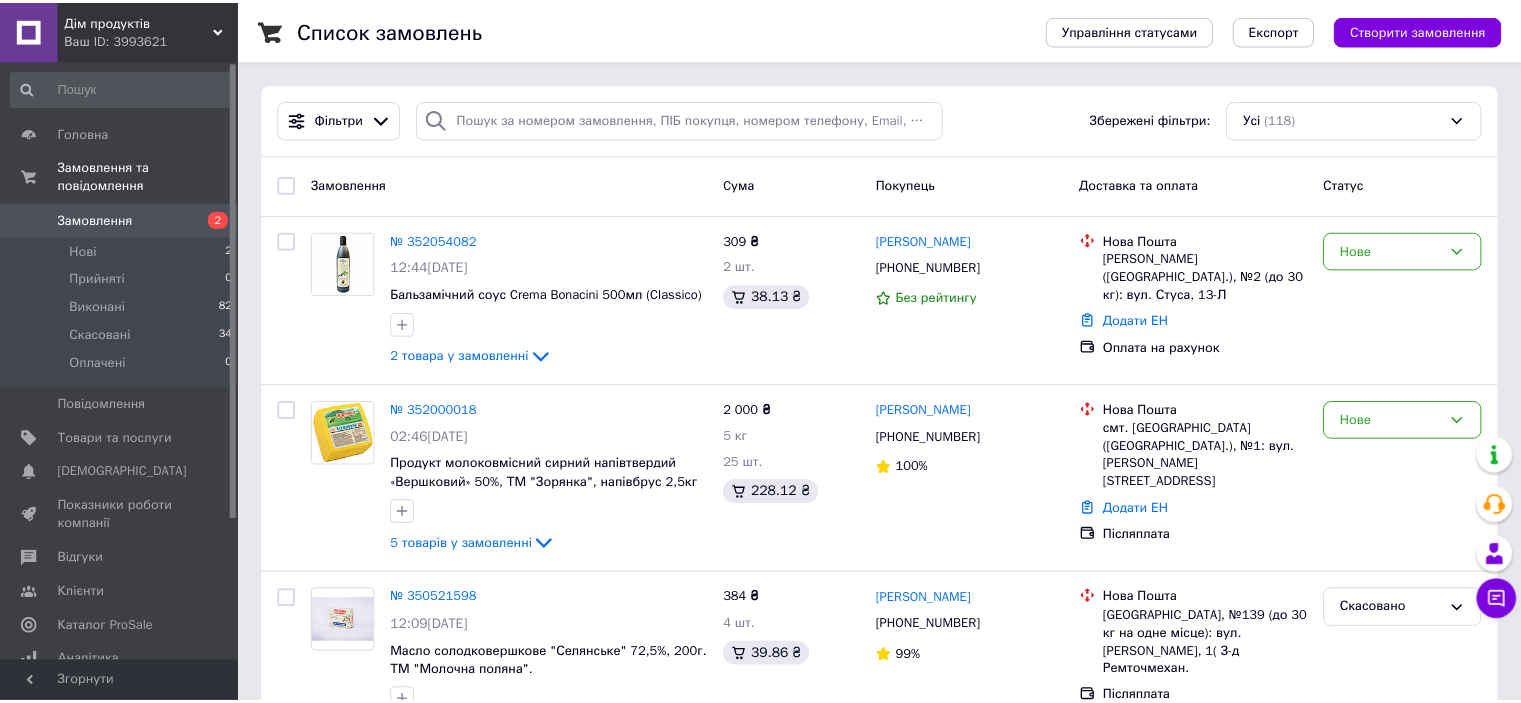 scroll, scrollTop: 0, scrollLeft: 0, axis: both 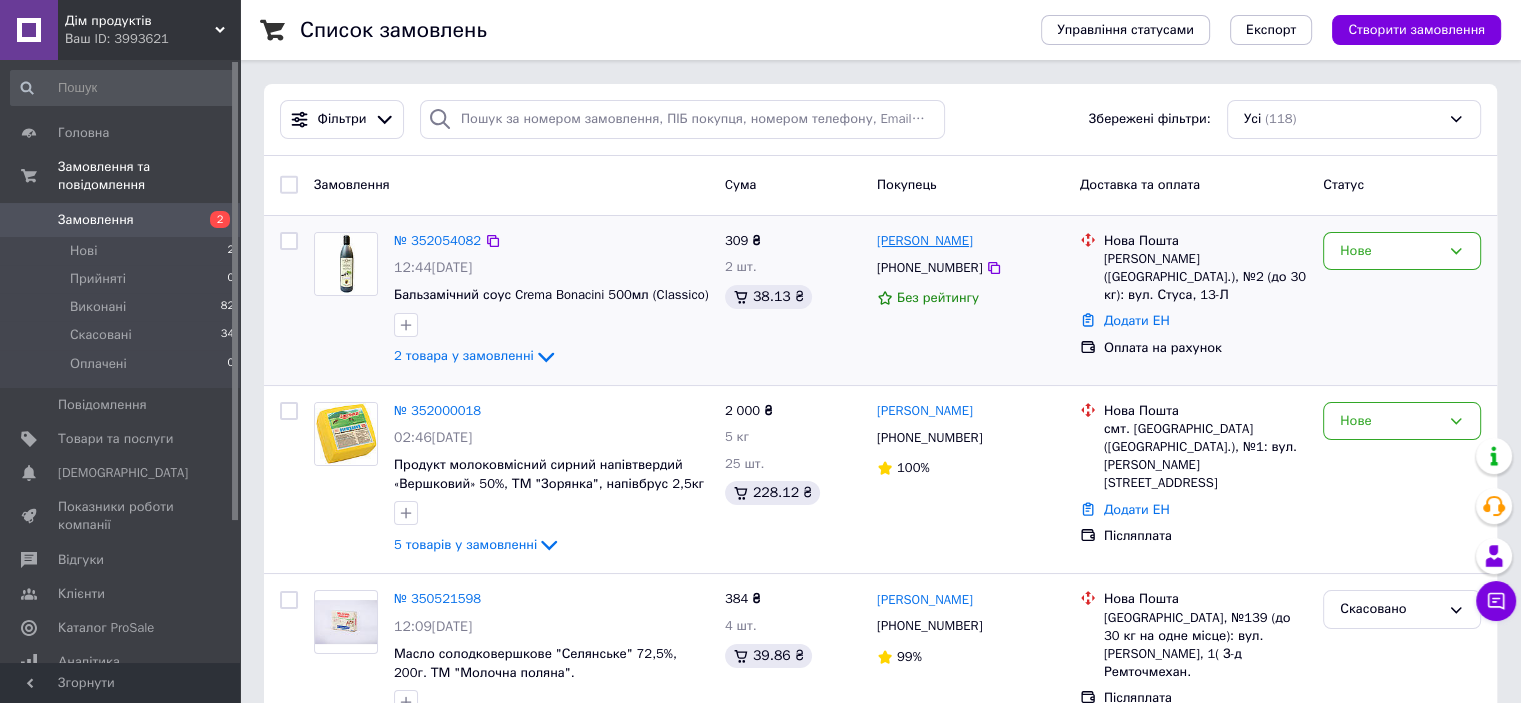 click on "[PERSON_NAME]" at bounding box center [925, 241] 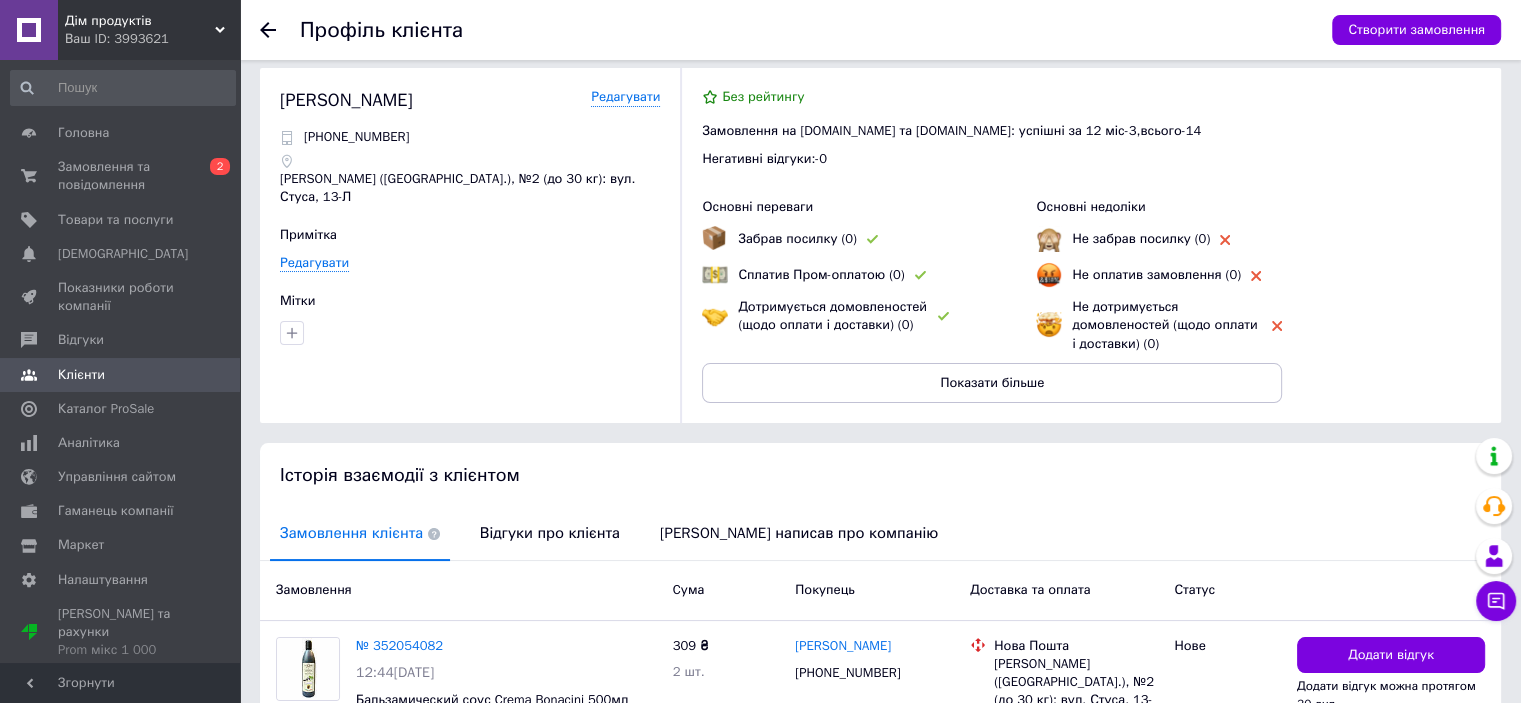 scroll, scrollTop: 2, scrollLeft: 0, axis: vertical 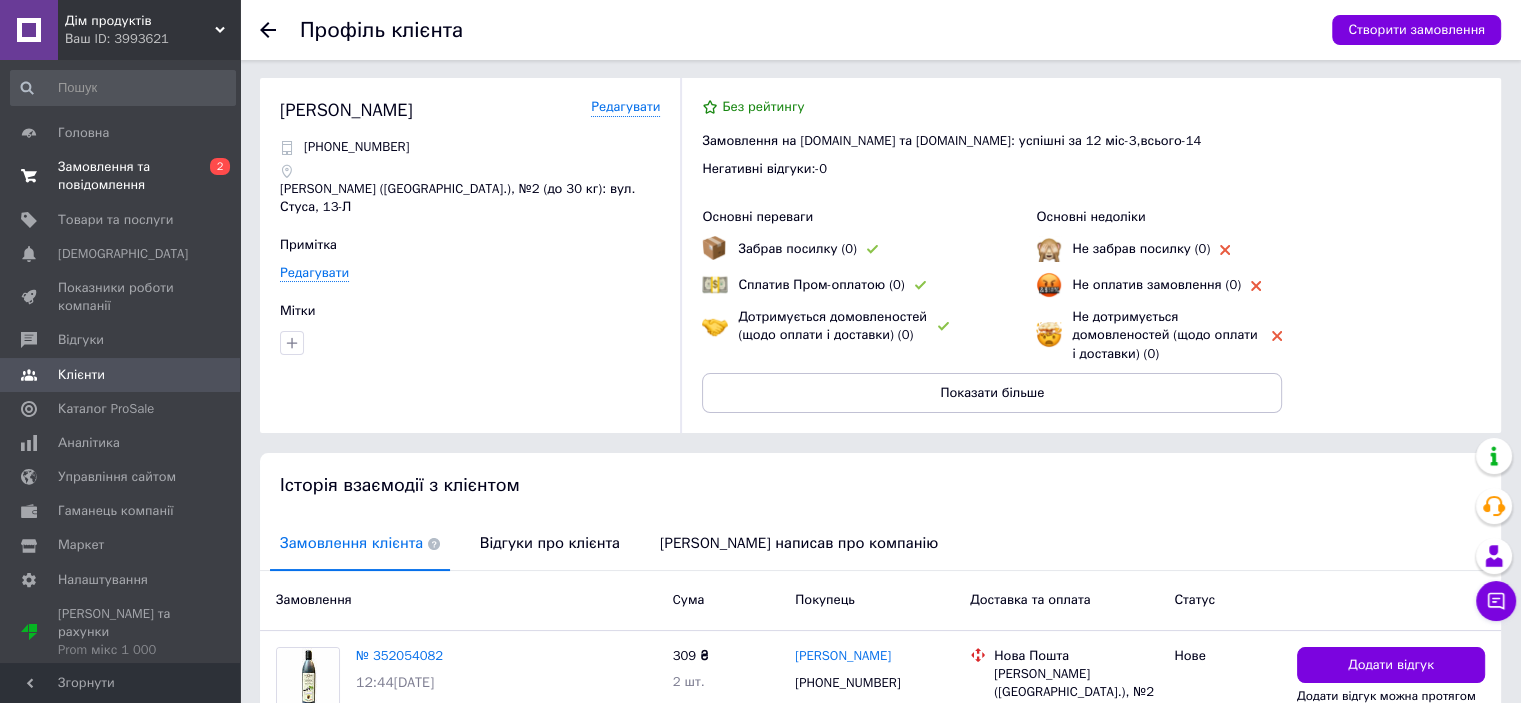 click on "Замовлення та повідомлення" at bounding box center (121, 176) 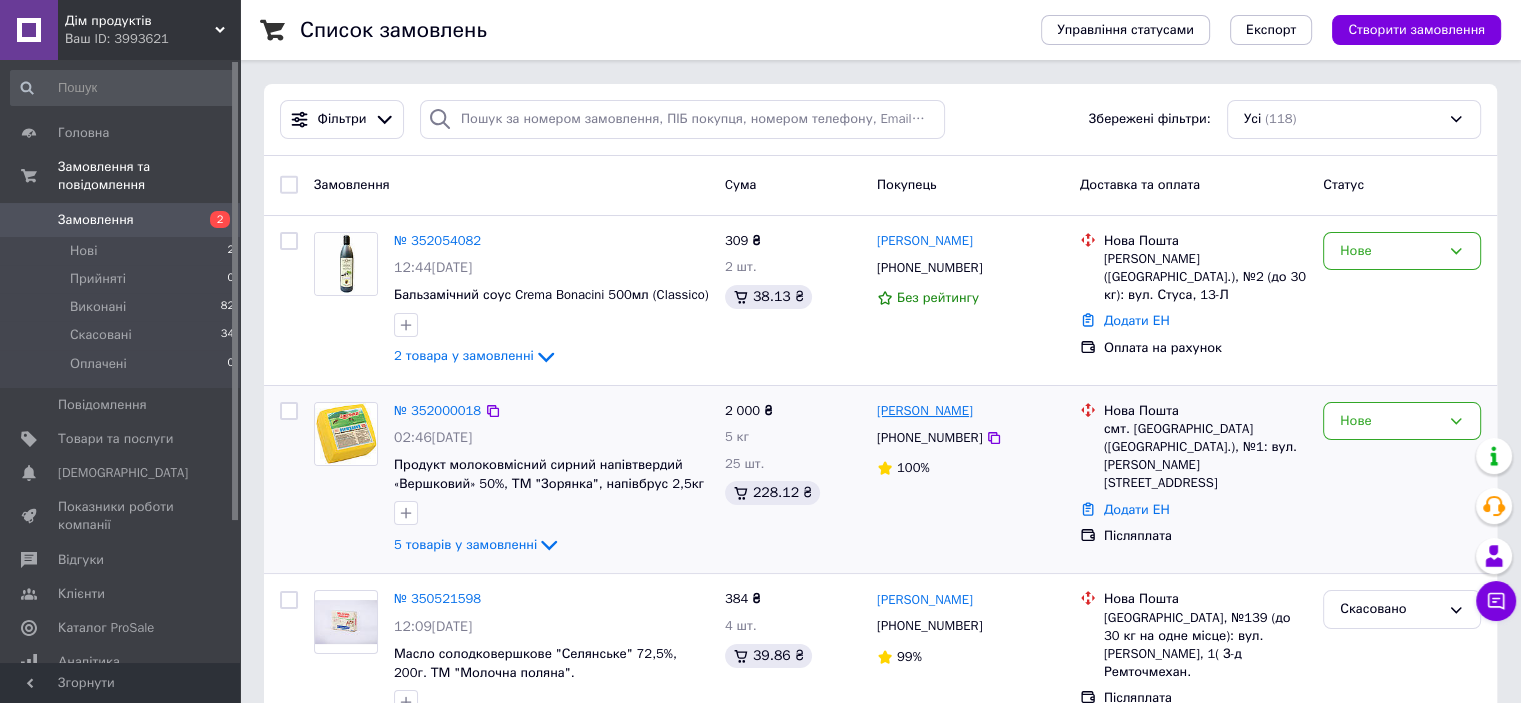 click on "[PERSON_NAME]" at bounding box center [925, 411] 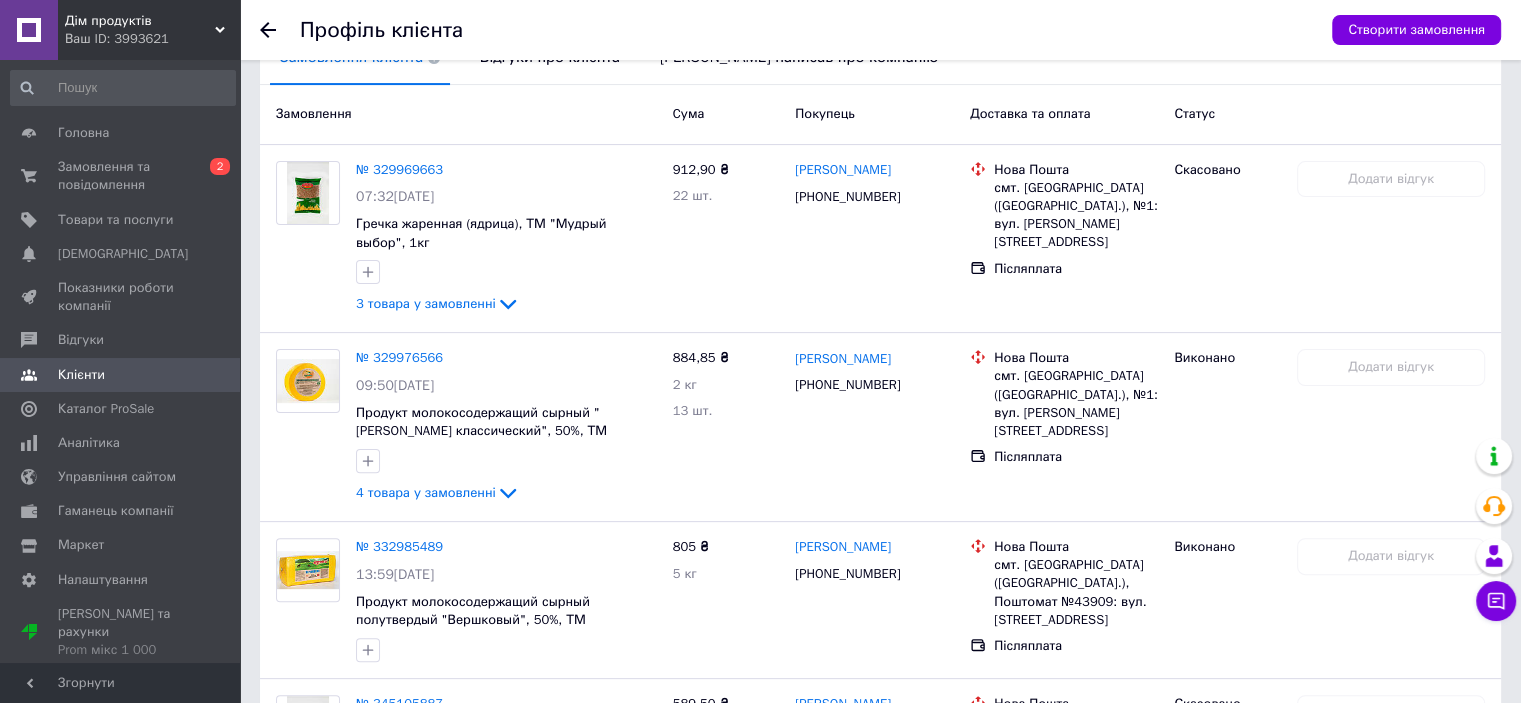 scroll, scrollTop: 491, scrollLeft: 0, axis: vertical 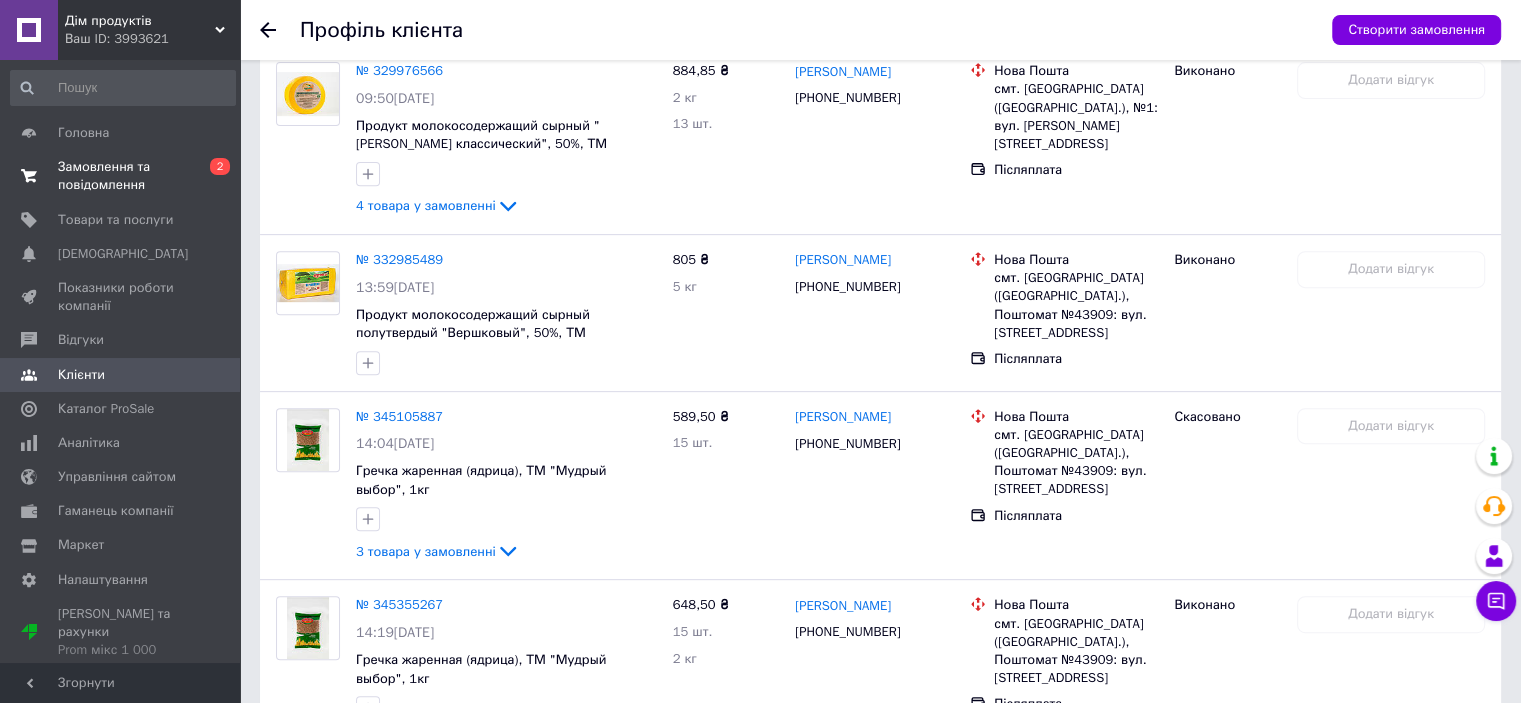 click on "Замовлення та повідомлення" at bounding box center (121, 176) 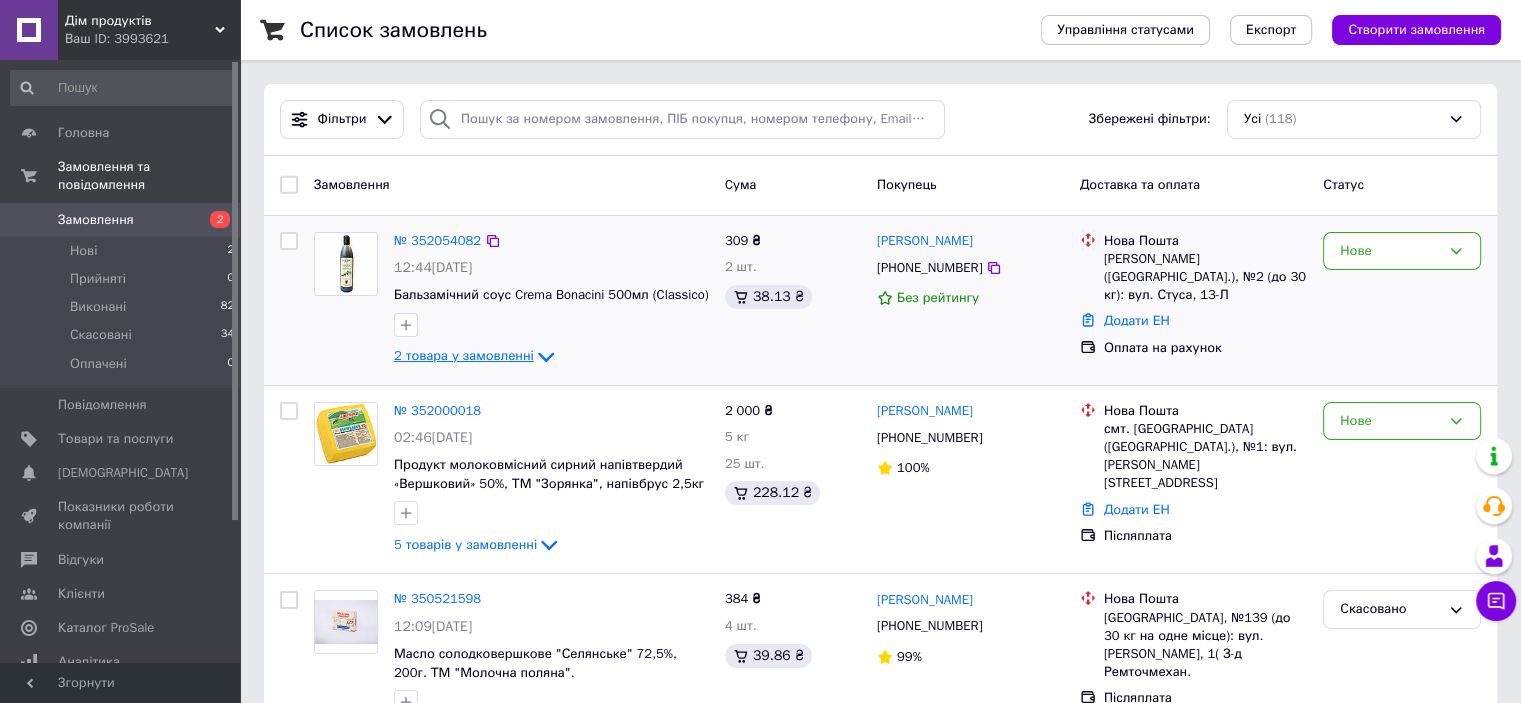click 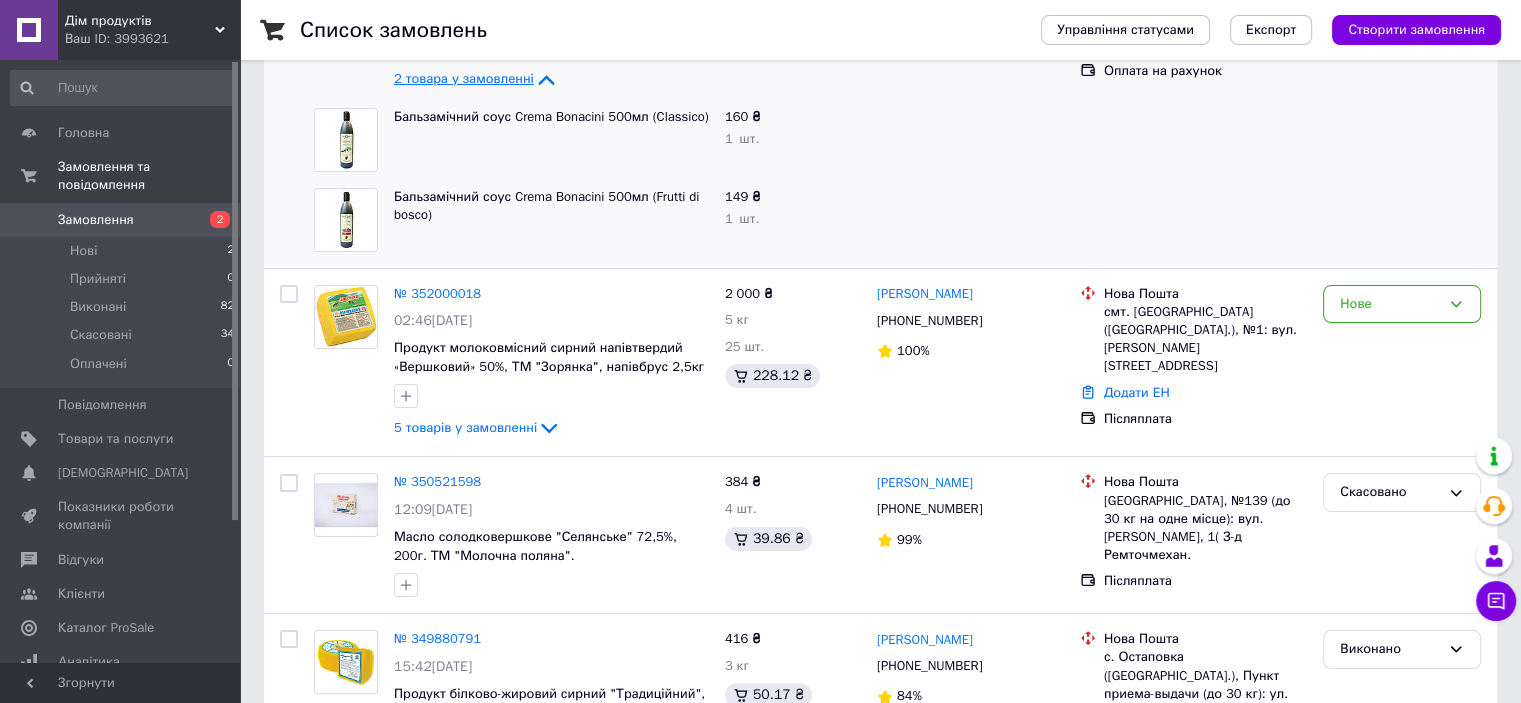 scroll, scrollTop: 280, scrollLeft: 0, axis: vertical 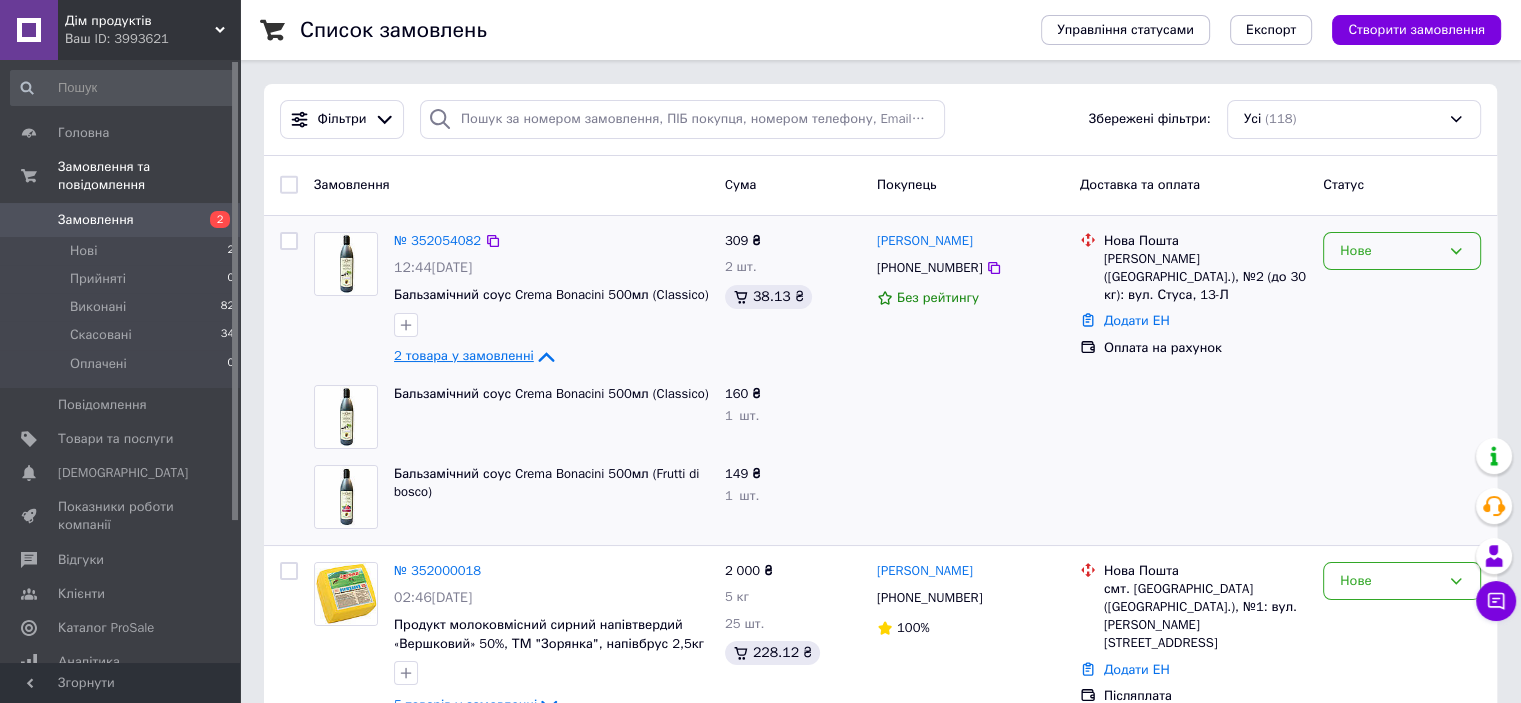 click on "Нове" at bounding box center (1402, 251) 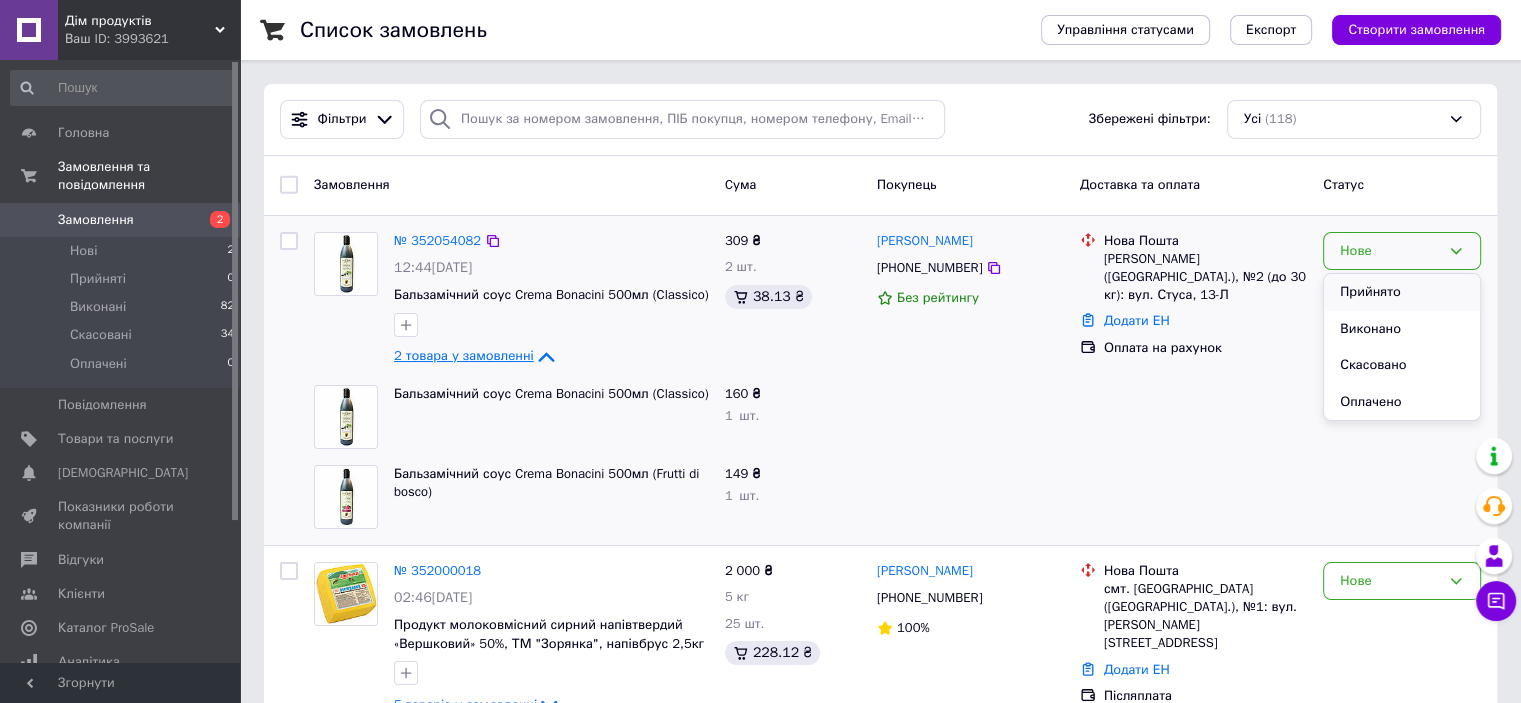 click on "Прийнято" at bounding box center [1402, 292] 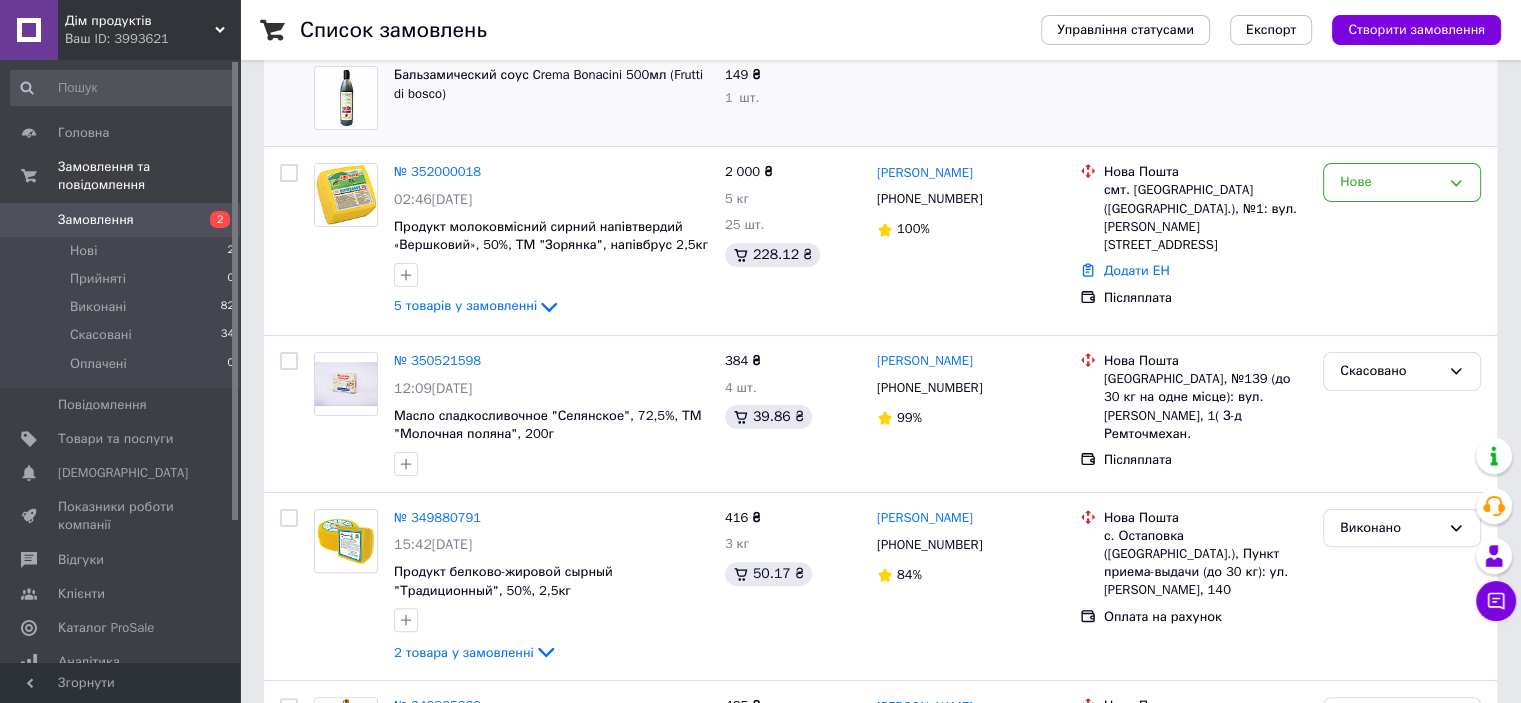 scroll, scrollTop: 440, scrollLeft: 0, axis: vertical 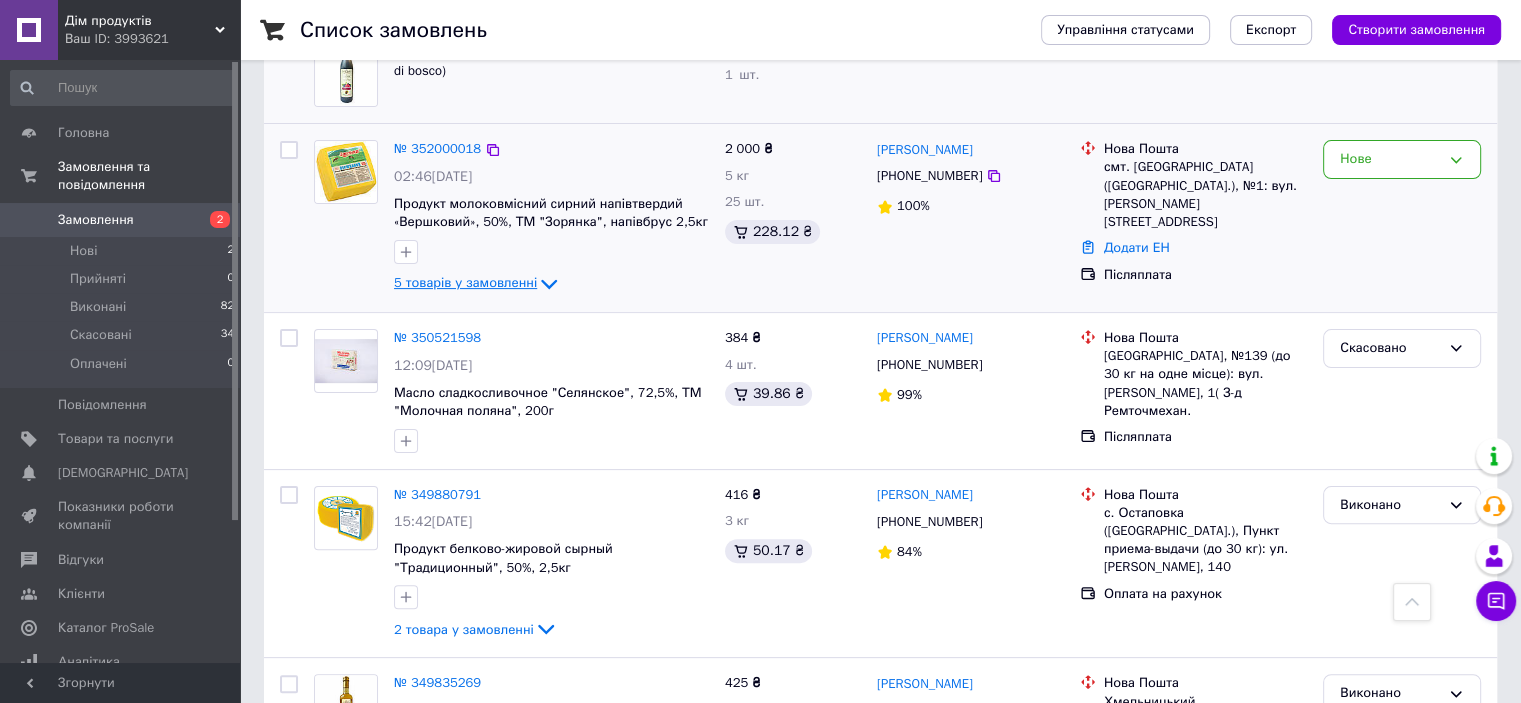 click 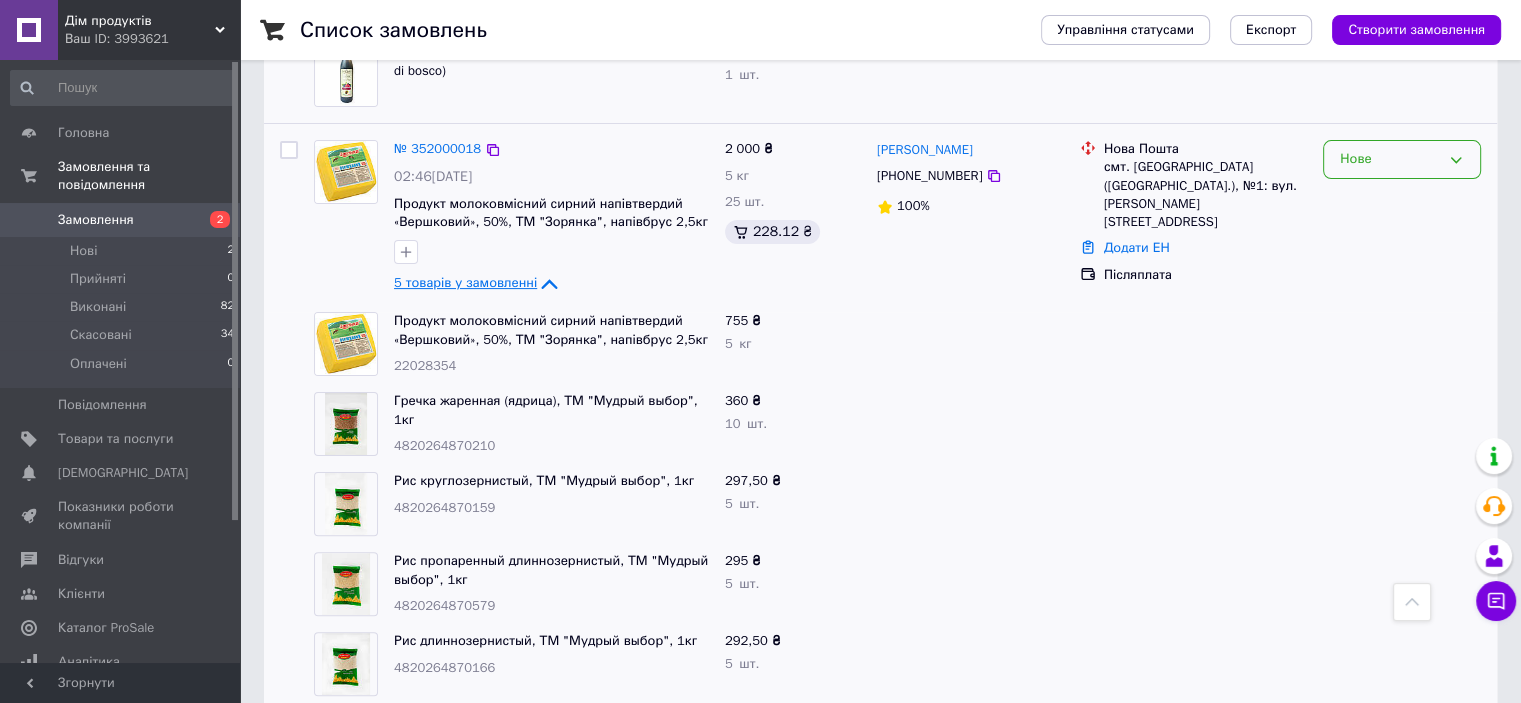 click on "Нове" at bounding box center [1402, 159] 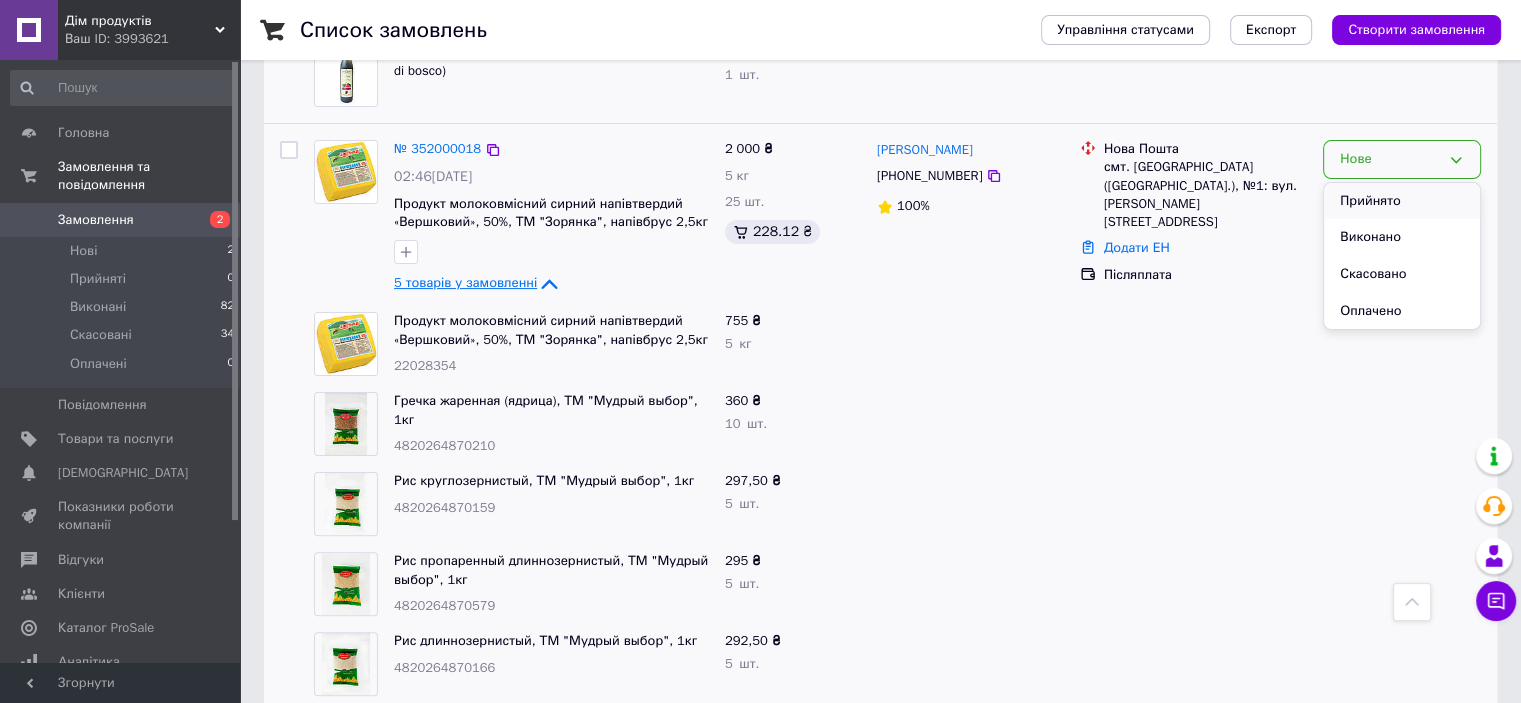 click on "Прийнято" at bounding box center [1402, 201] 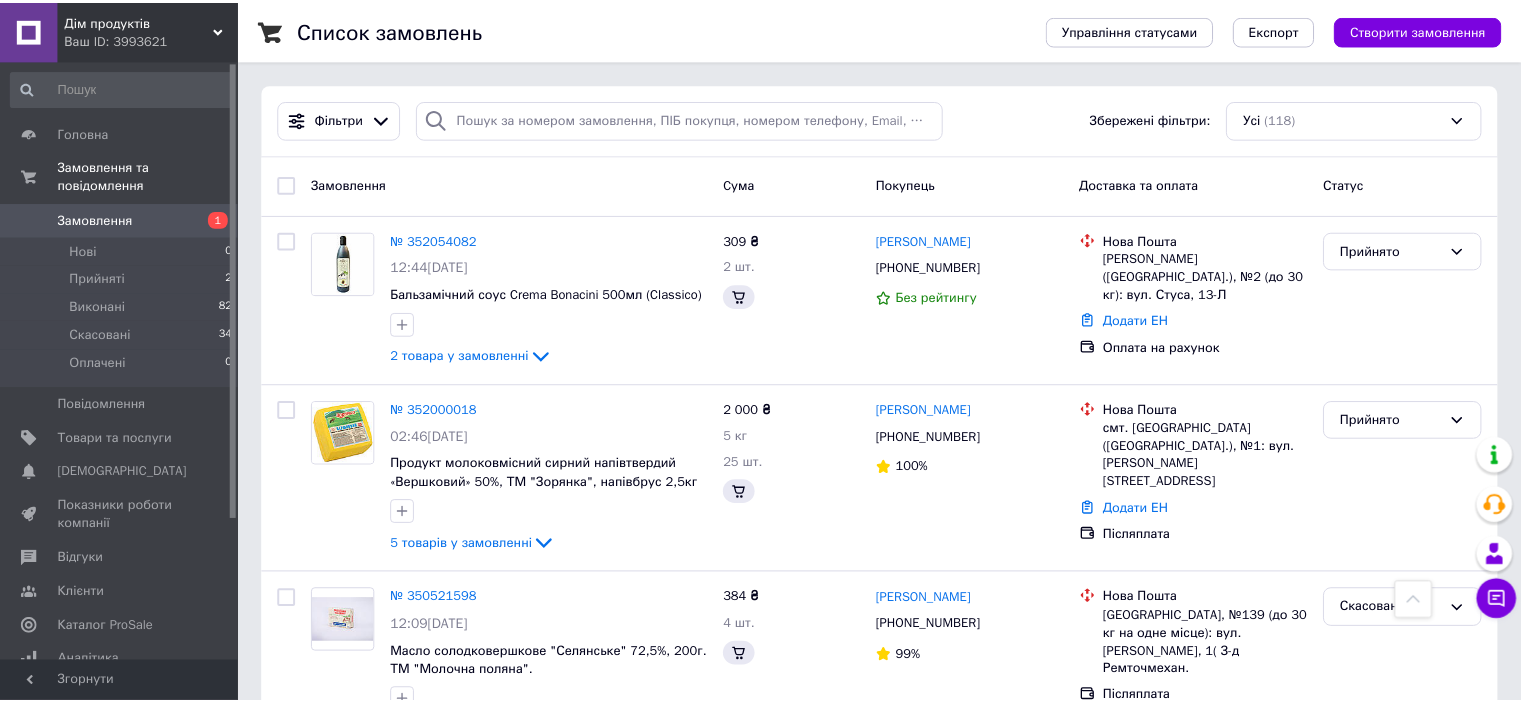 scroll, scrollTop: 440, scrollLeft: 0, axis: vertical 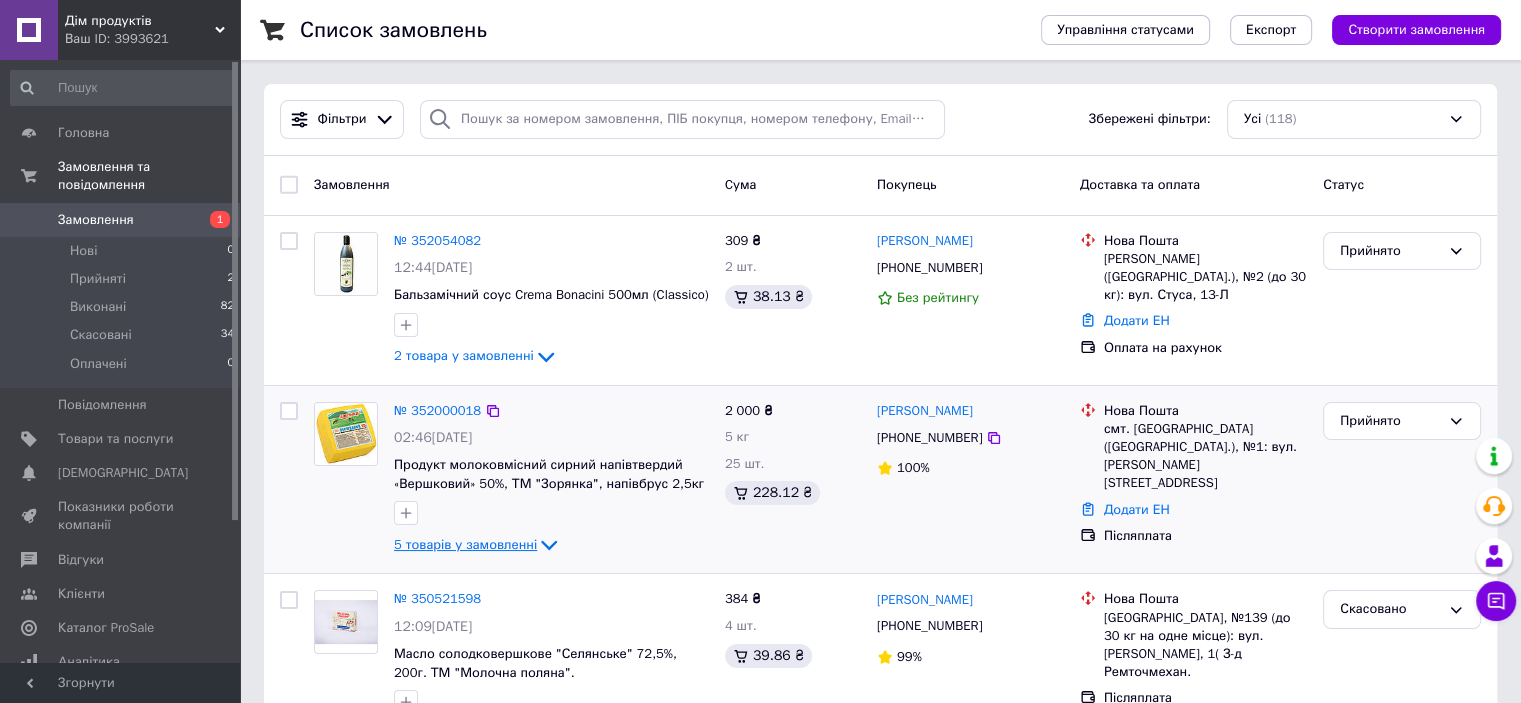 click 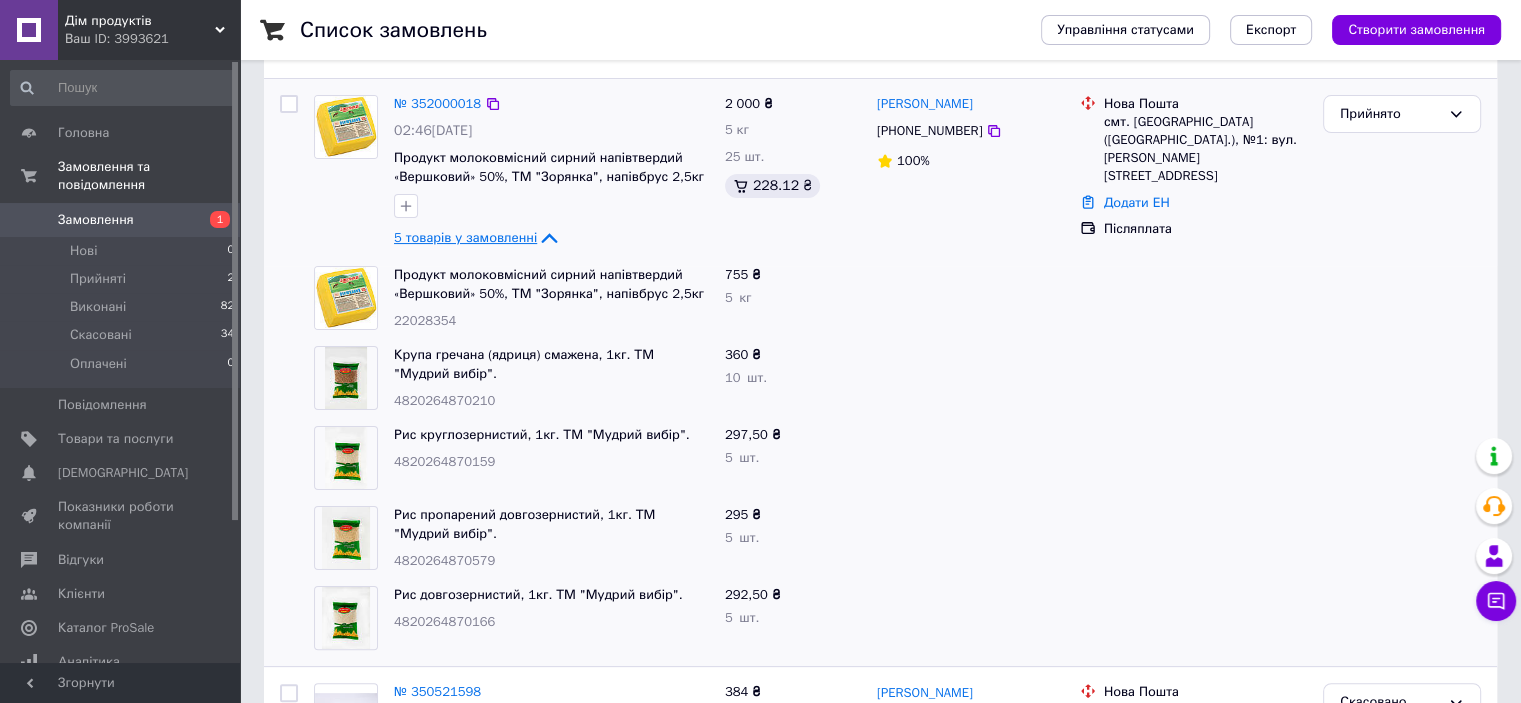 scroll, scrollTop: 320, scrollLeft: 0, axis: vertical 